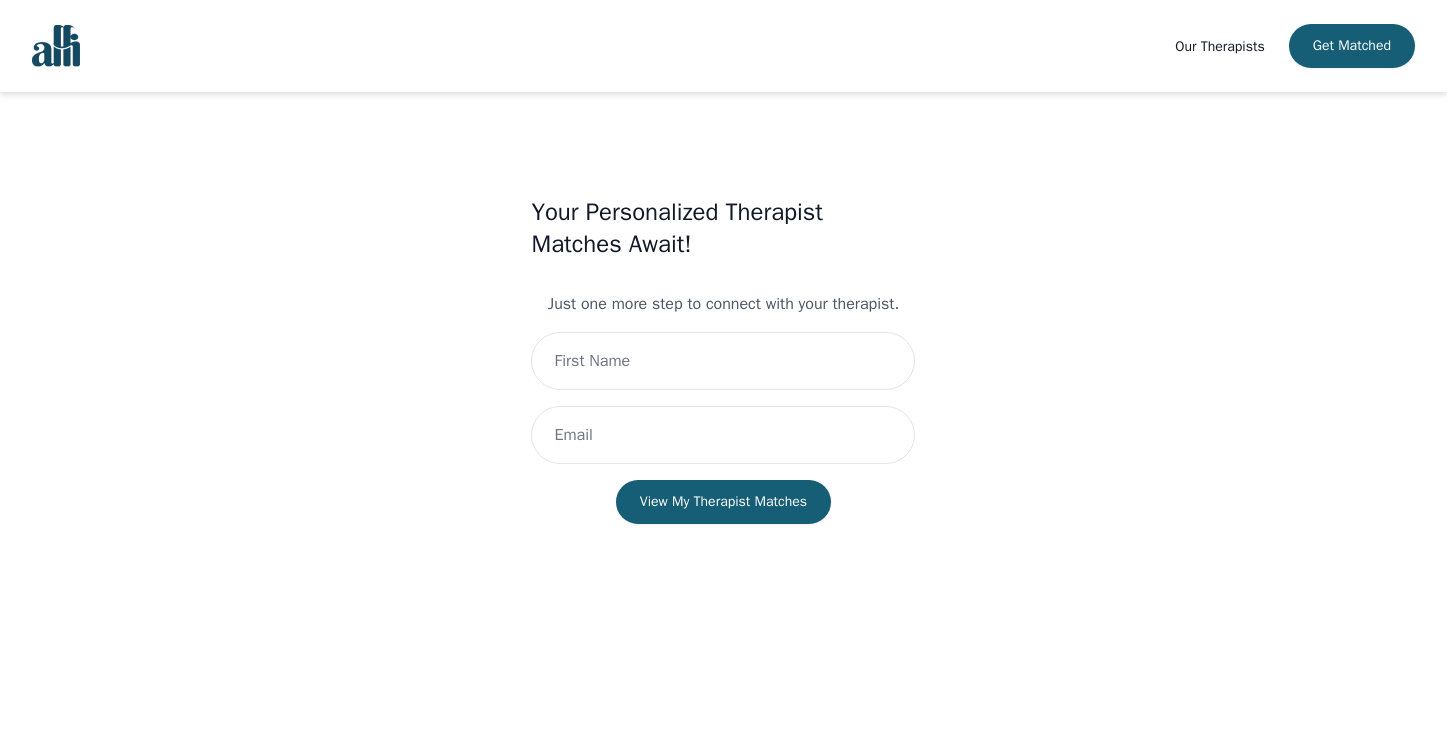 scroll, scrollTop: 0, scrollLeft: 0, axis: both 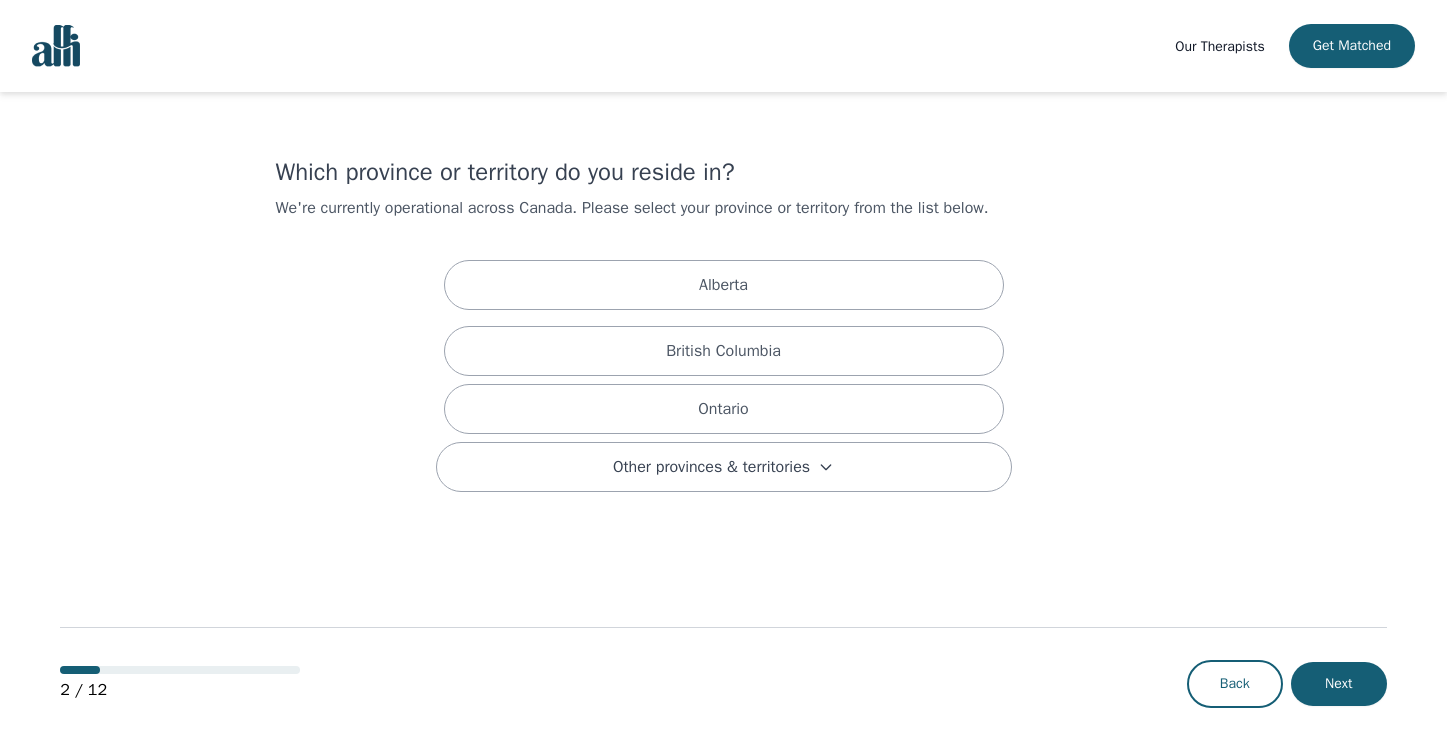 click on "Our Therapists" at bounding box center [1219, 46] 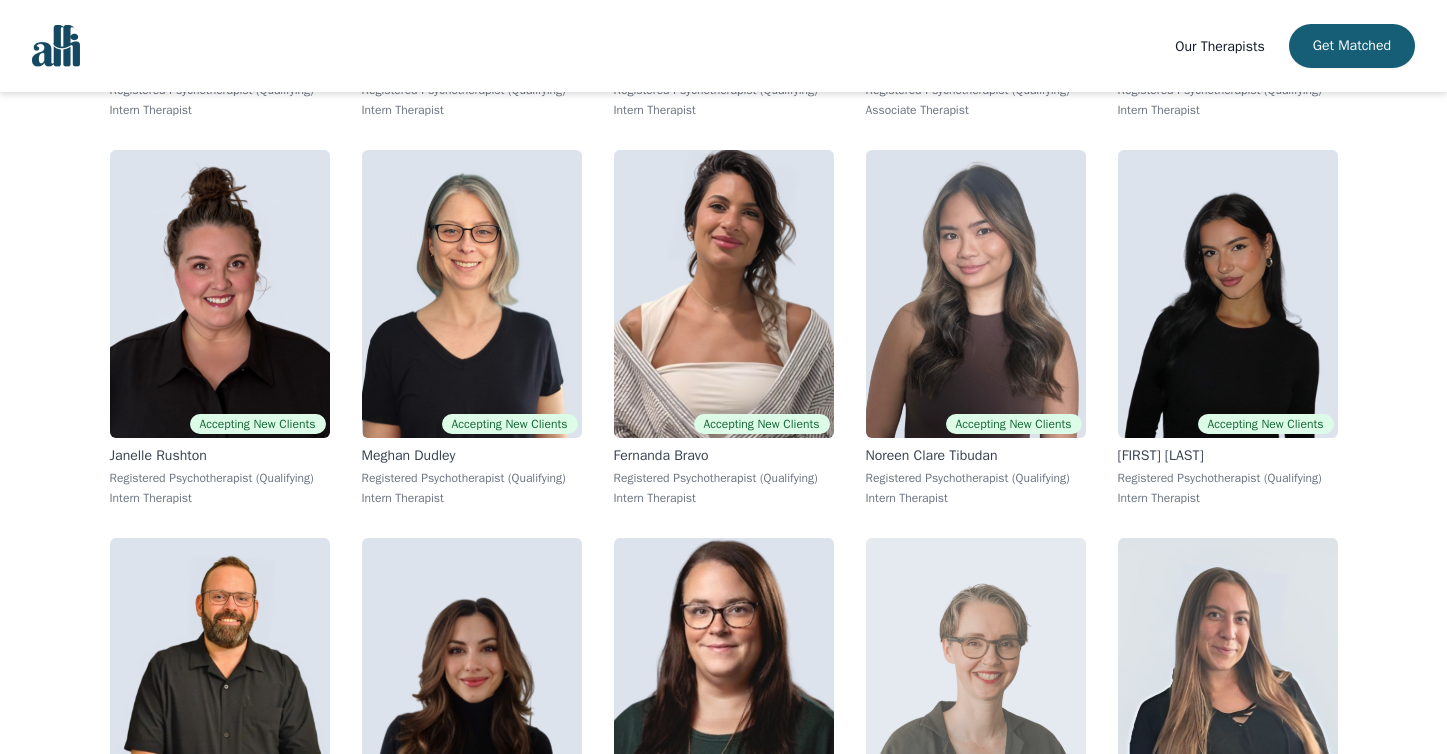 scroll, scrollTop: 782, scrollLeft: 0, axis: vertical 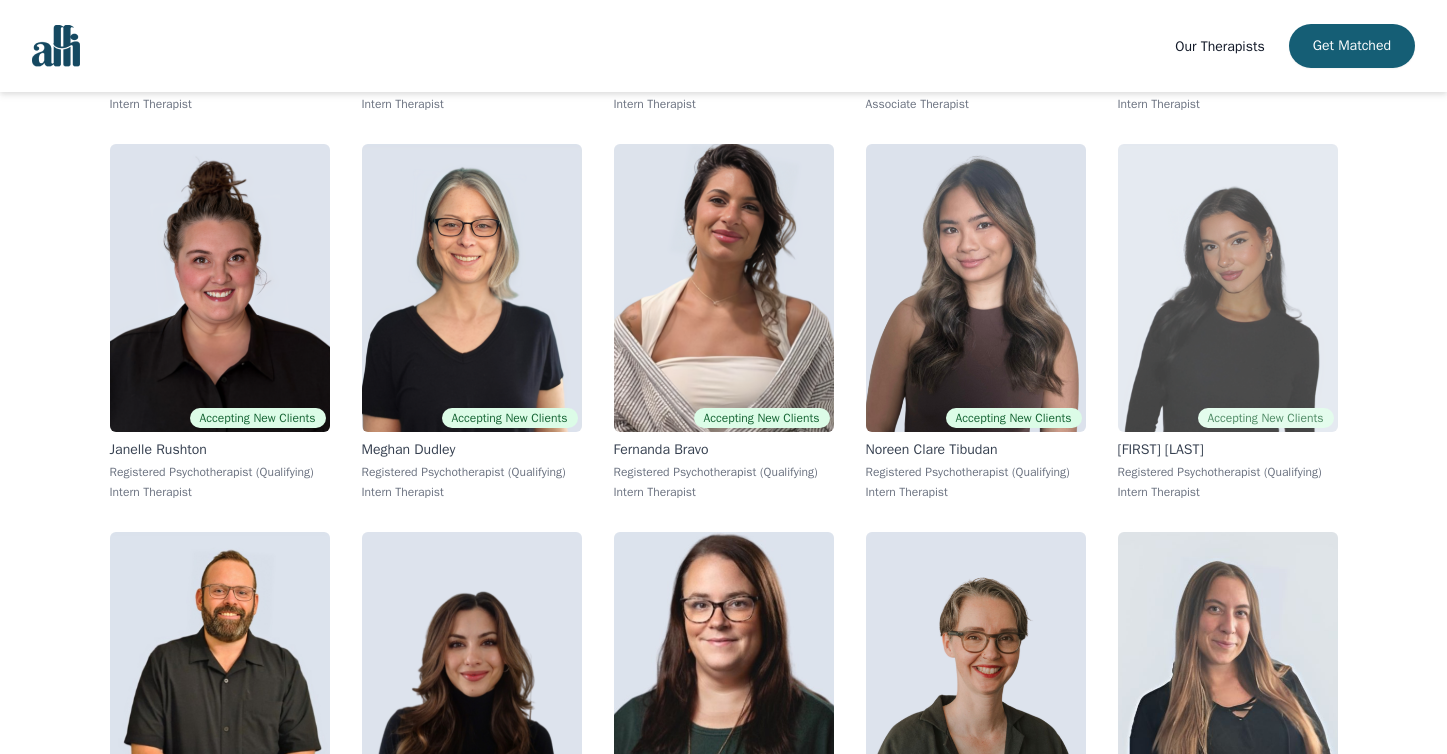 click at bounding box center (1228, 288) 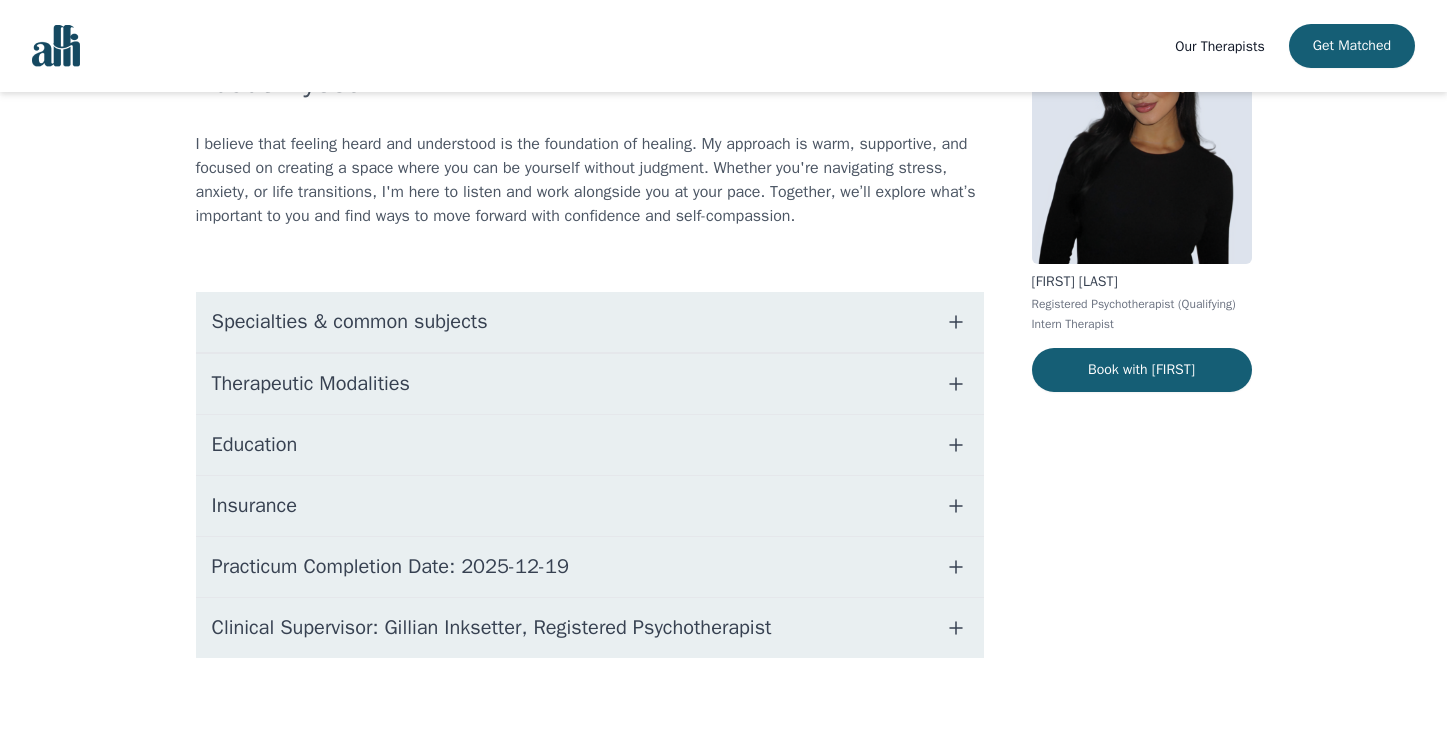 scroll, scrollTop: 164, scrollLeft: 0, axis: vertical 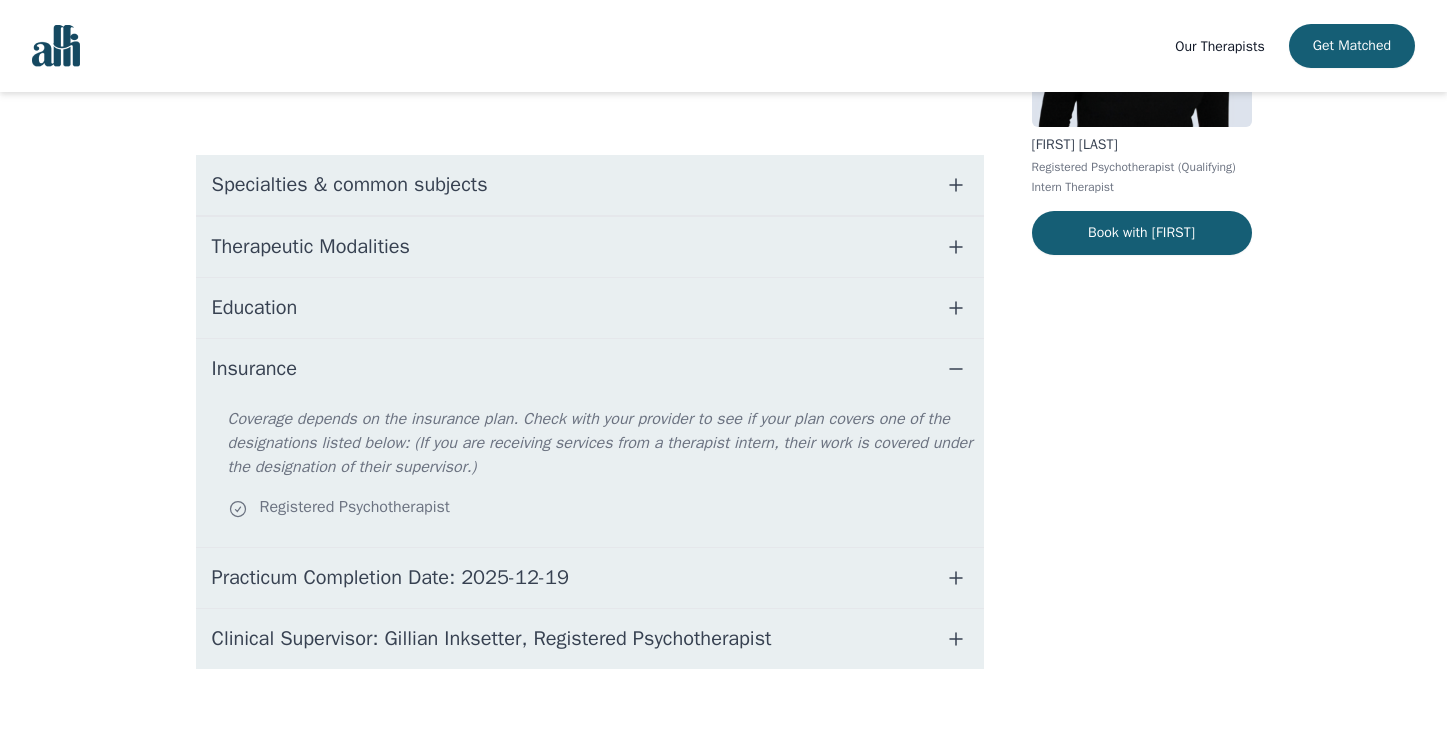 click on "Specialties & common subjects" at bounding box center [590, 185] 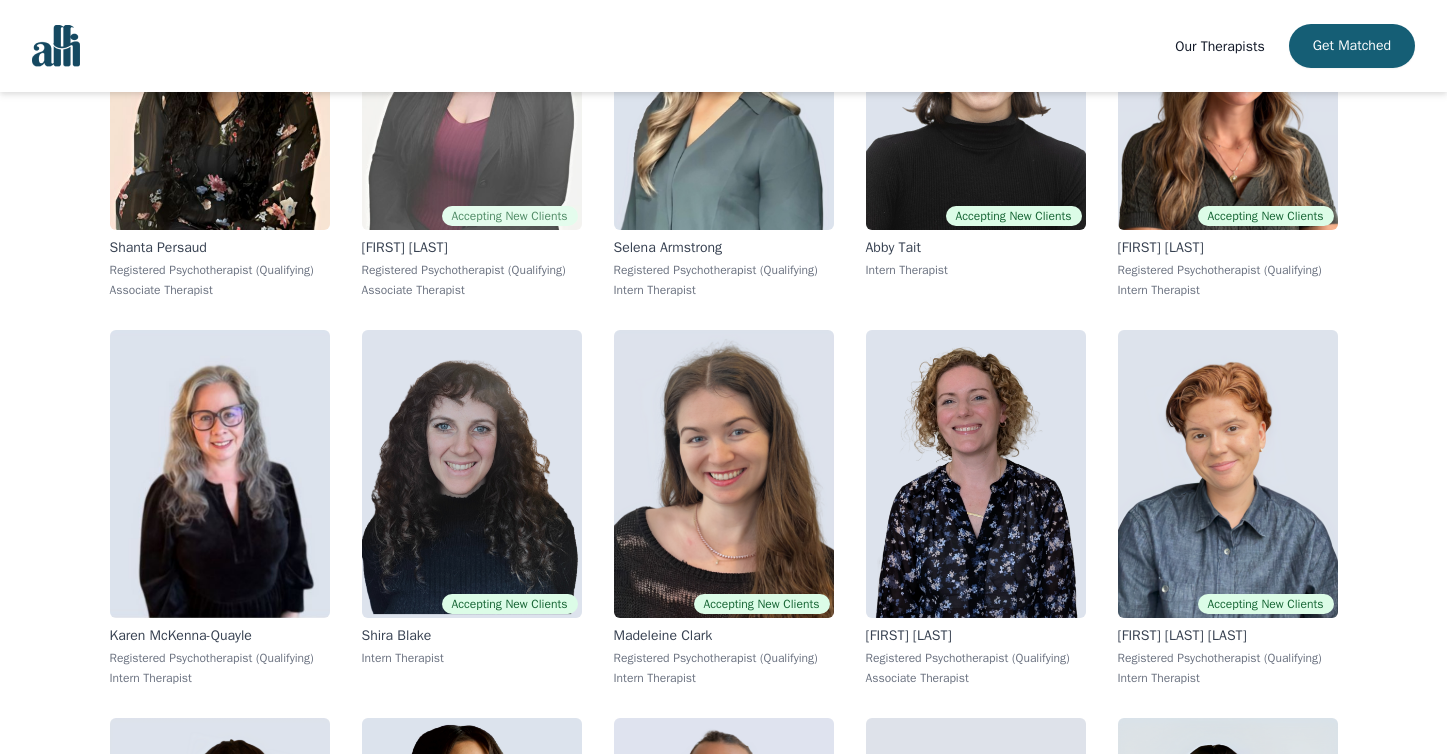 scroll, scrollTop: 3320, scrollLeft: 0, axis: vertical 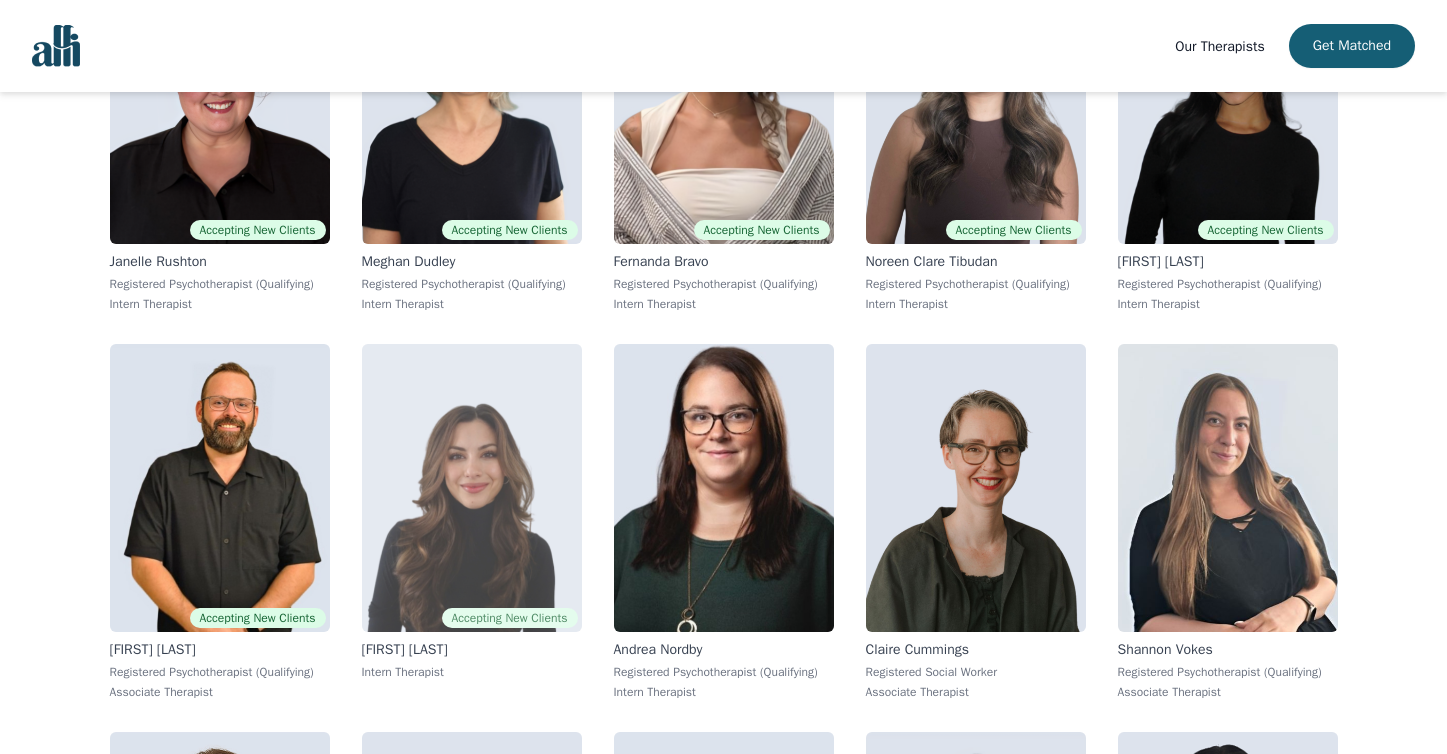 click at bounding box center (472, 488) 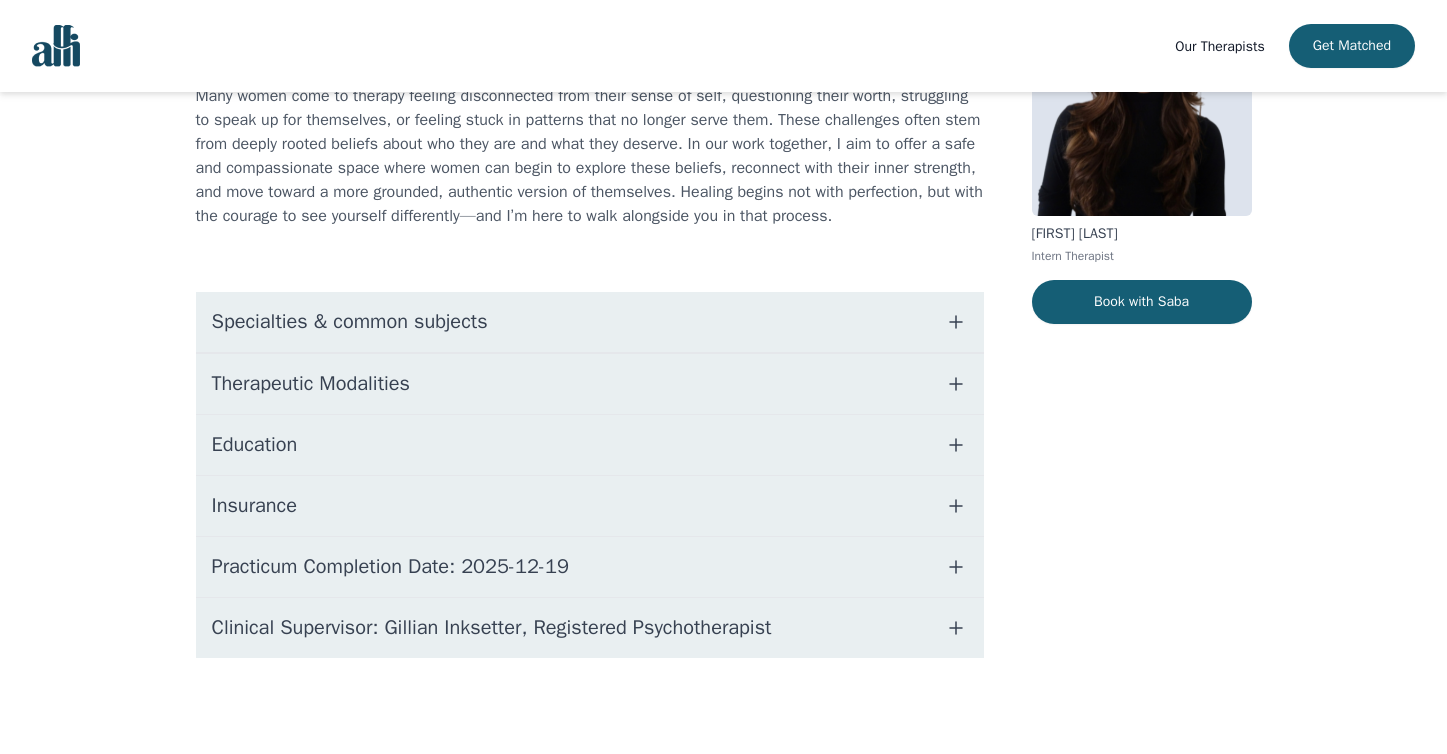 scroll, scrollTop: 0, scrollLeft: 0, axis: both 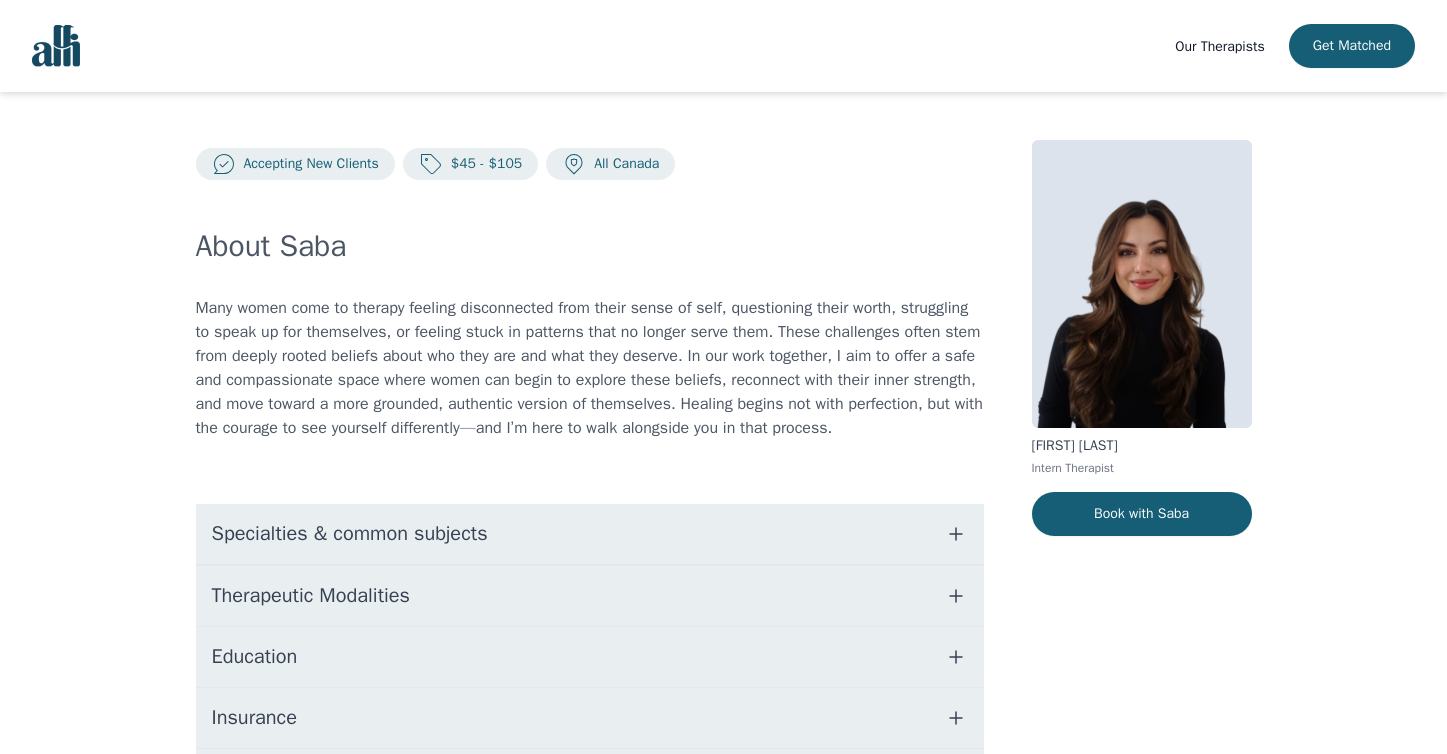 click on "Specialties & common subjects" at bounding box center [350, 534] 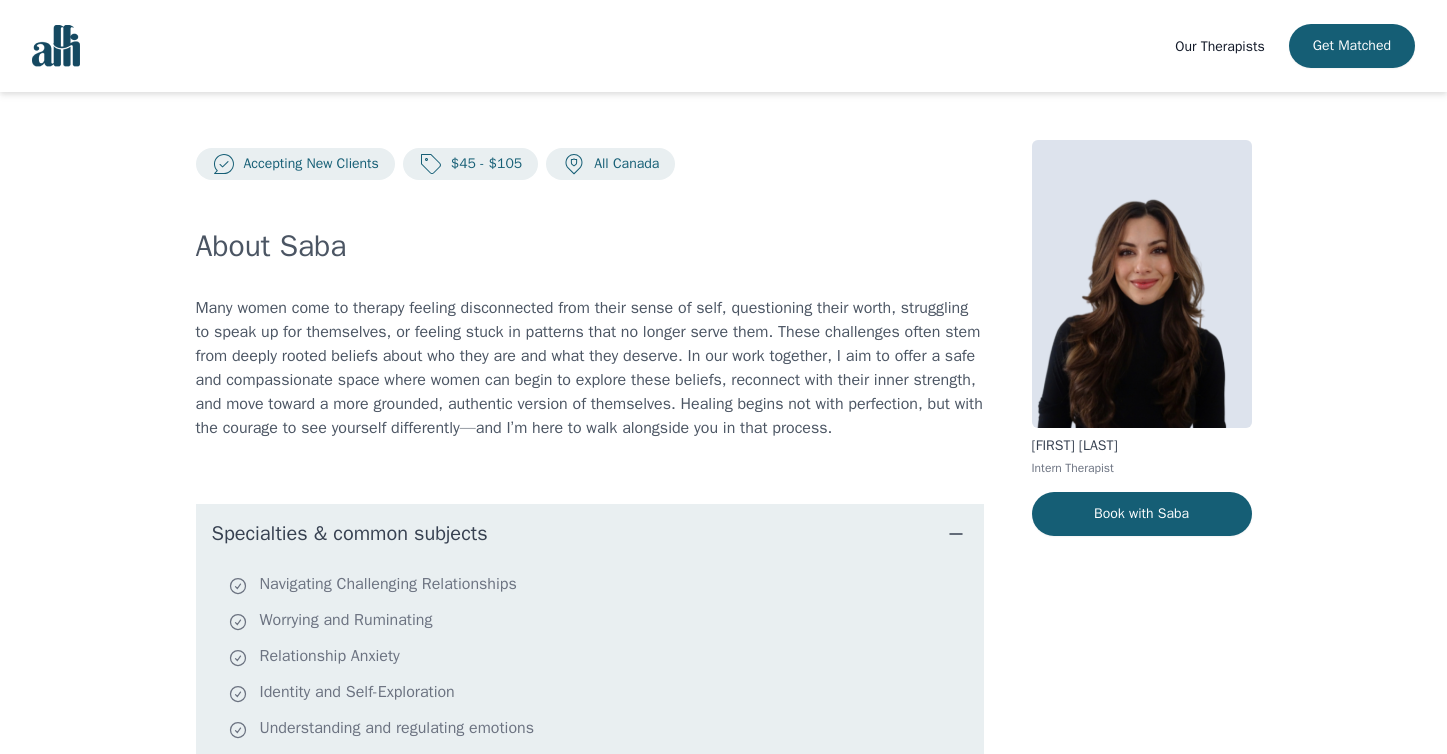 scroll, scrollTop: 0, scrollLeft: 0, axis: both 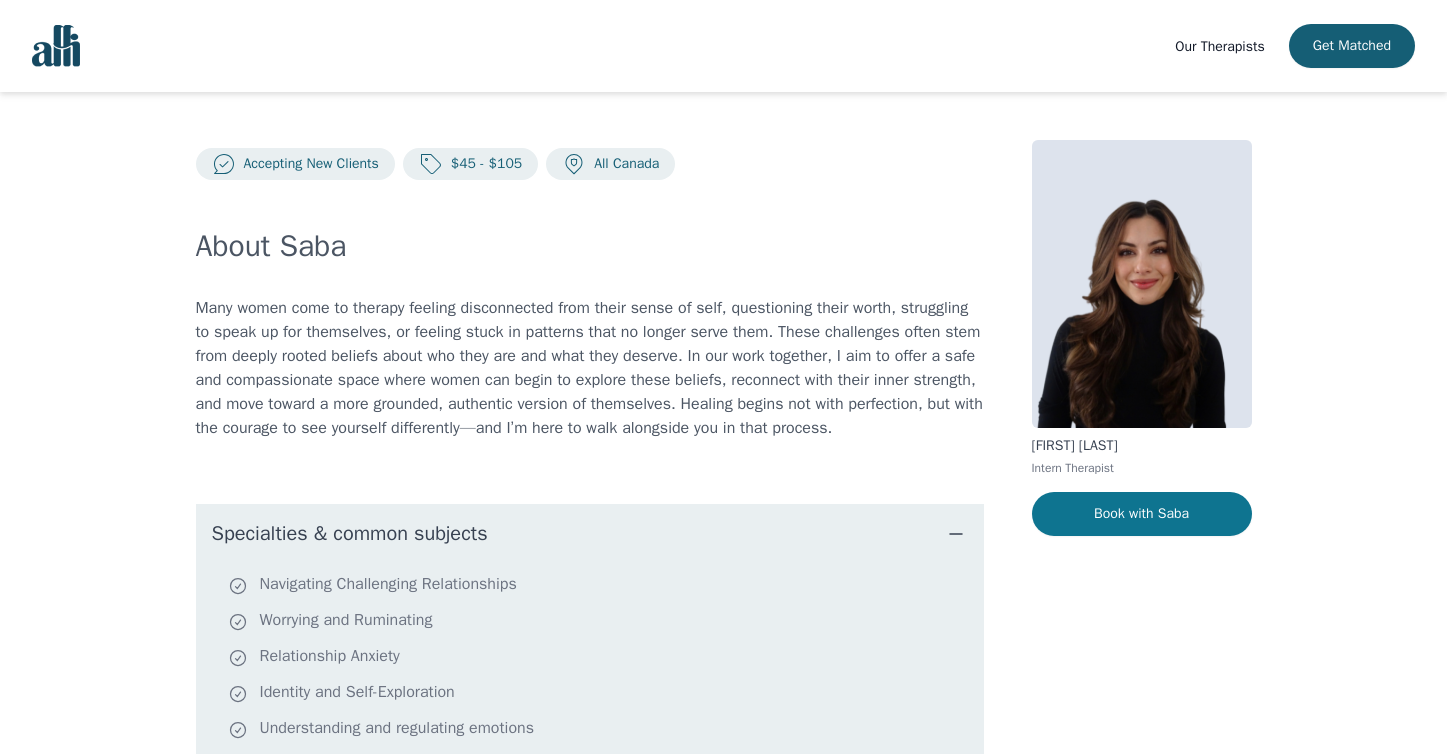 click on "Book with Saba" at bounding box center [1142, 514] 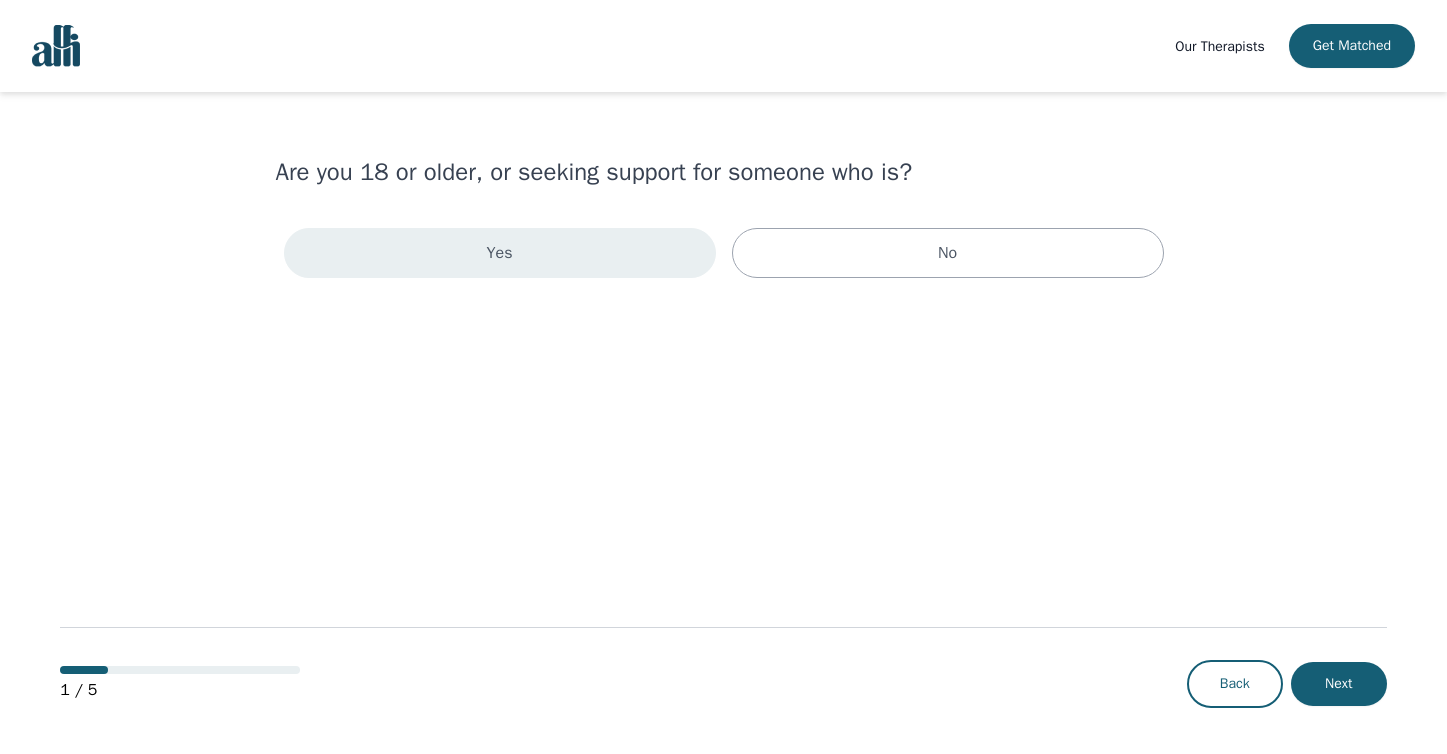 click on "Yes" at bounding box center (500, 253) 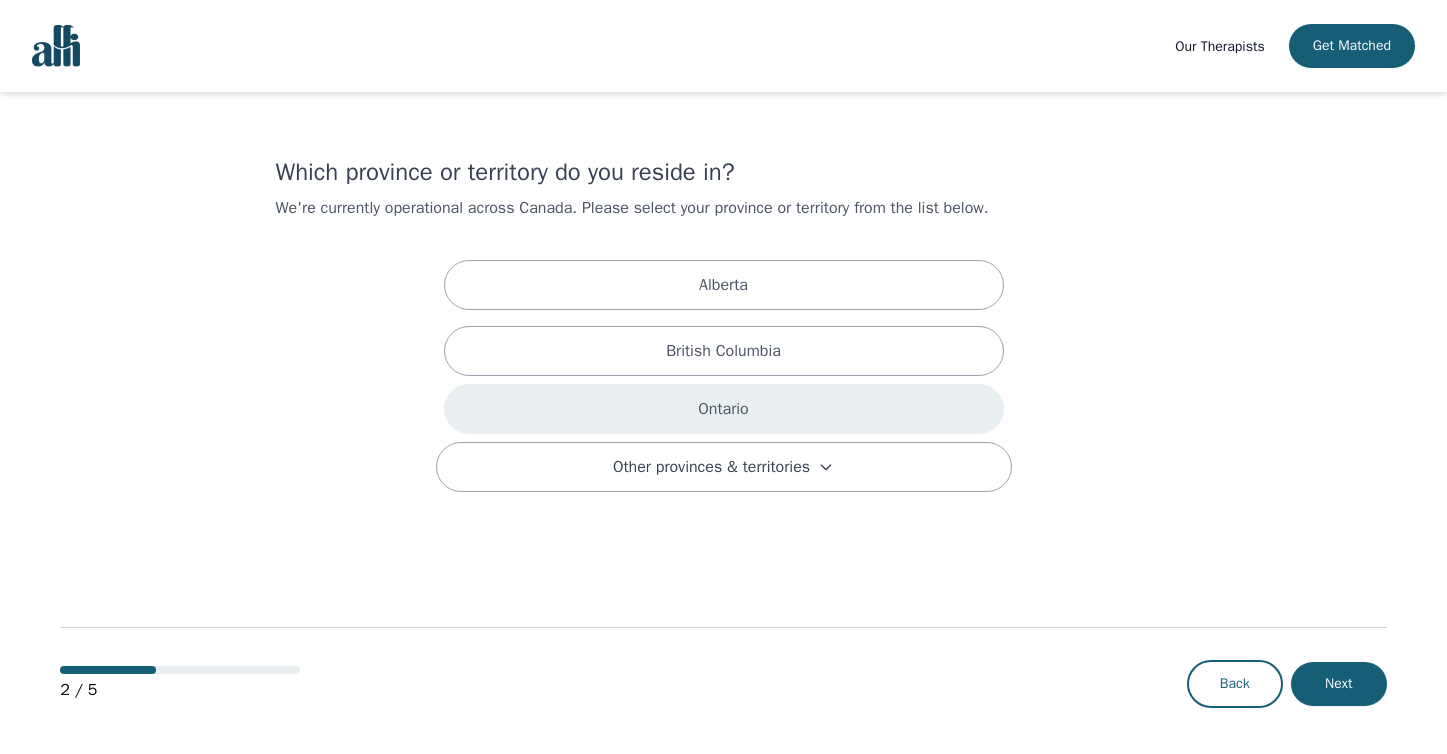 click on "Ontario" at bounding box center [724, 409] 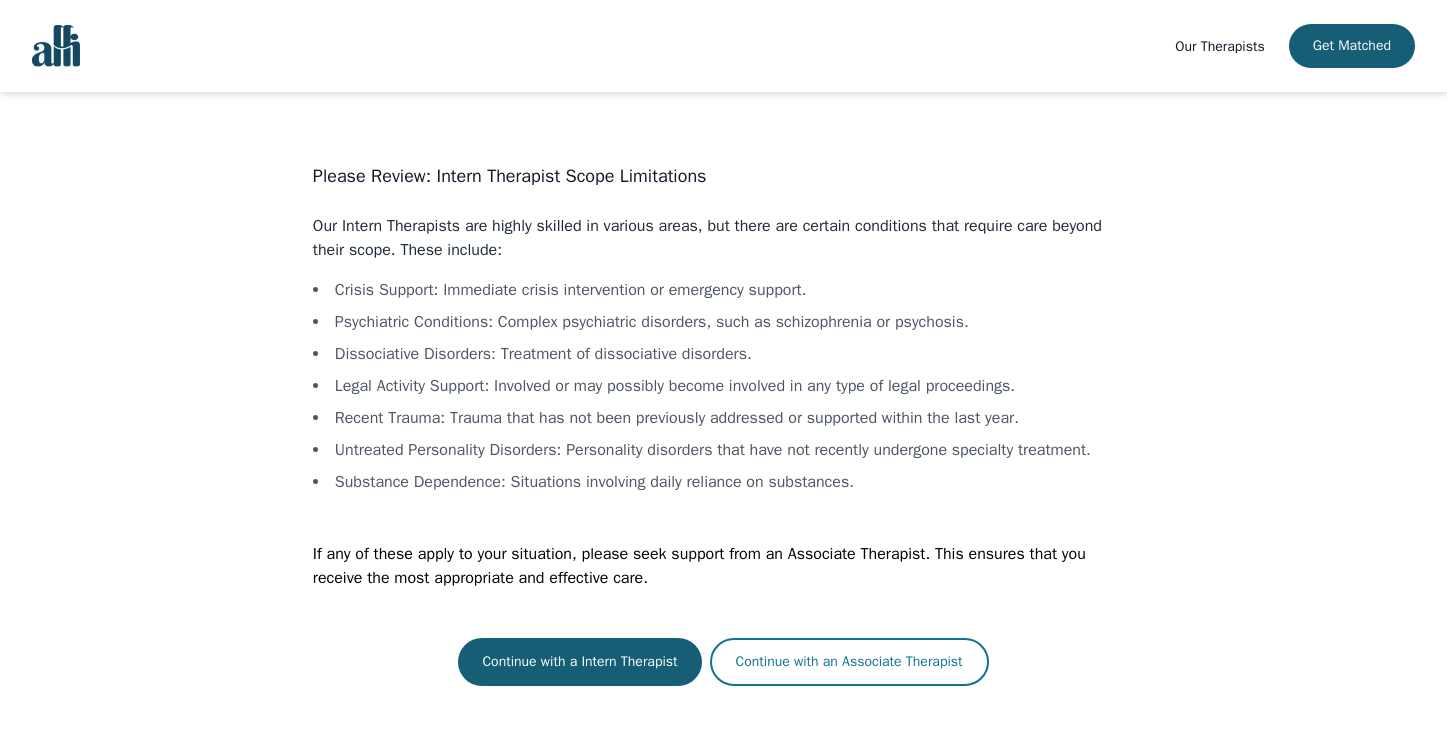 scroll, scrollTop: 2, scrollLeft: 0, axis: vertical 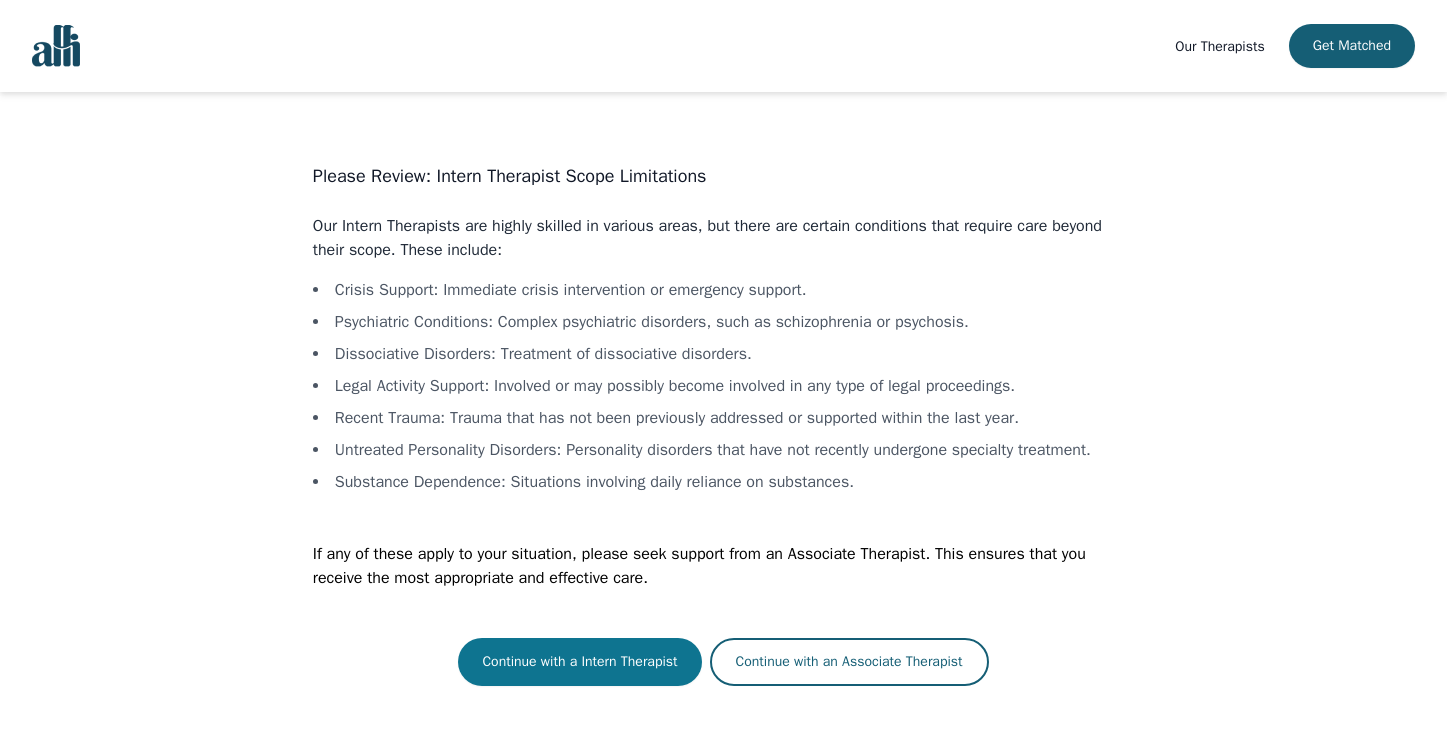 click on "Continue with a Intern Therapist" at bounding box center (579, 662) 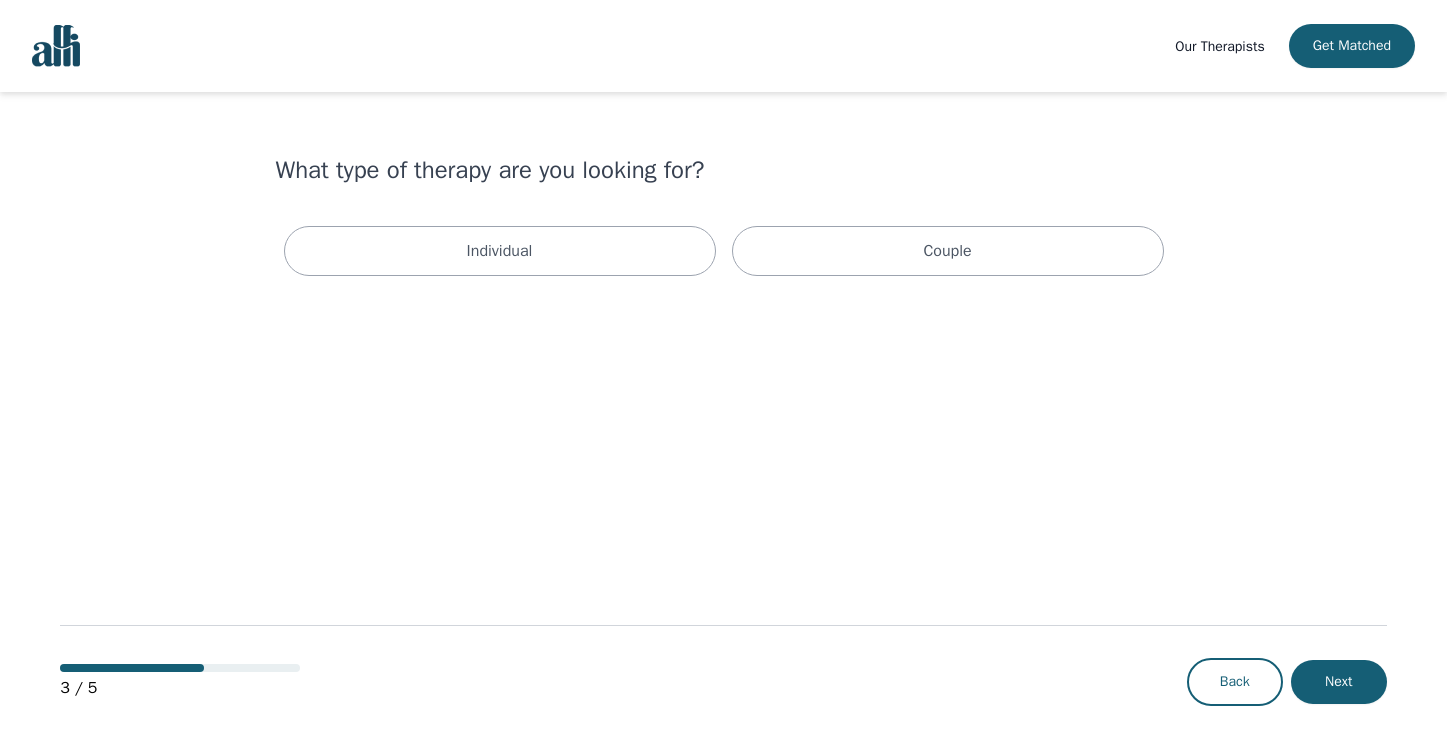 scroll, scrollTop: 0, scrollLeft: 0, axis: both 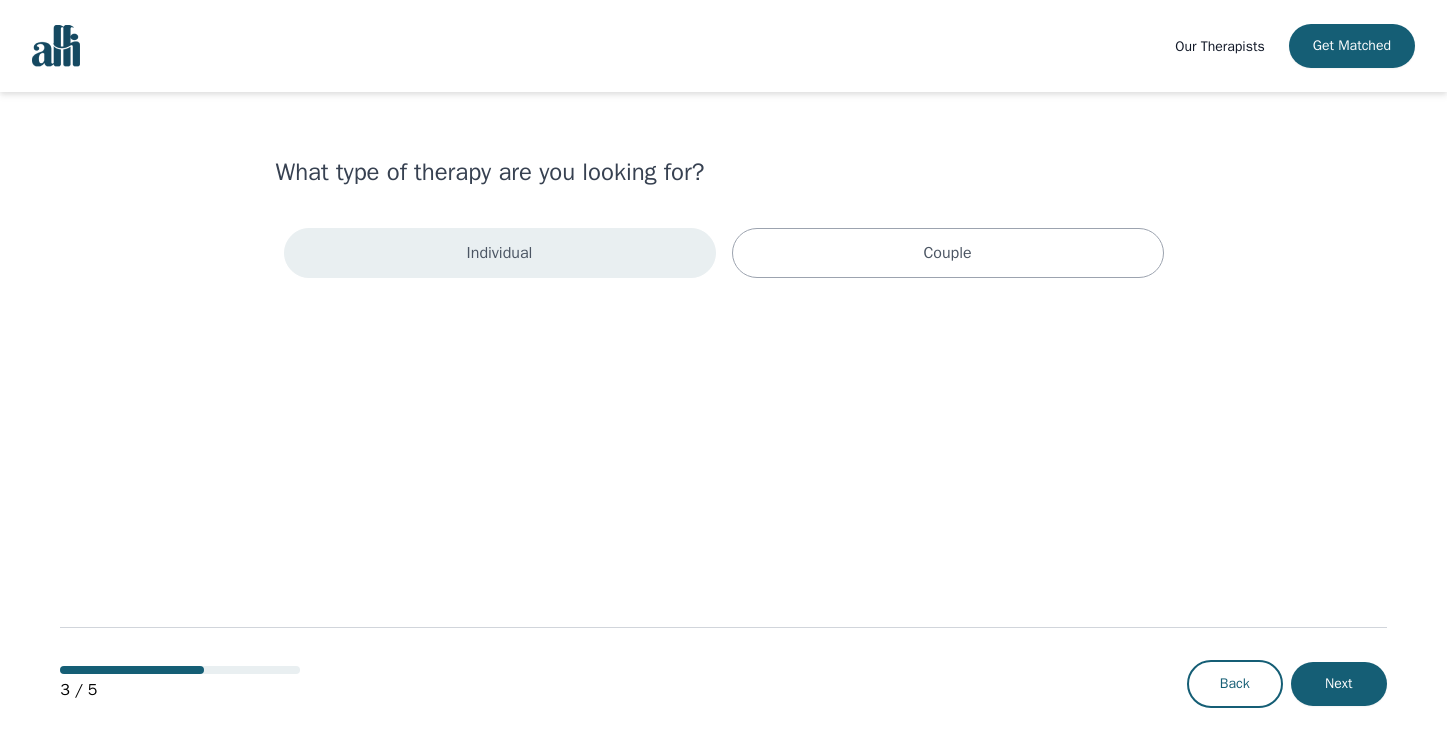 click on "Individual" at bounding box center [500, 253] 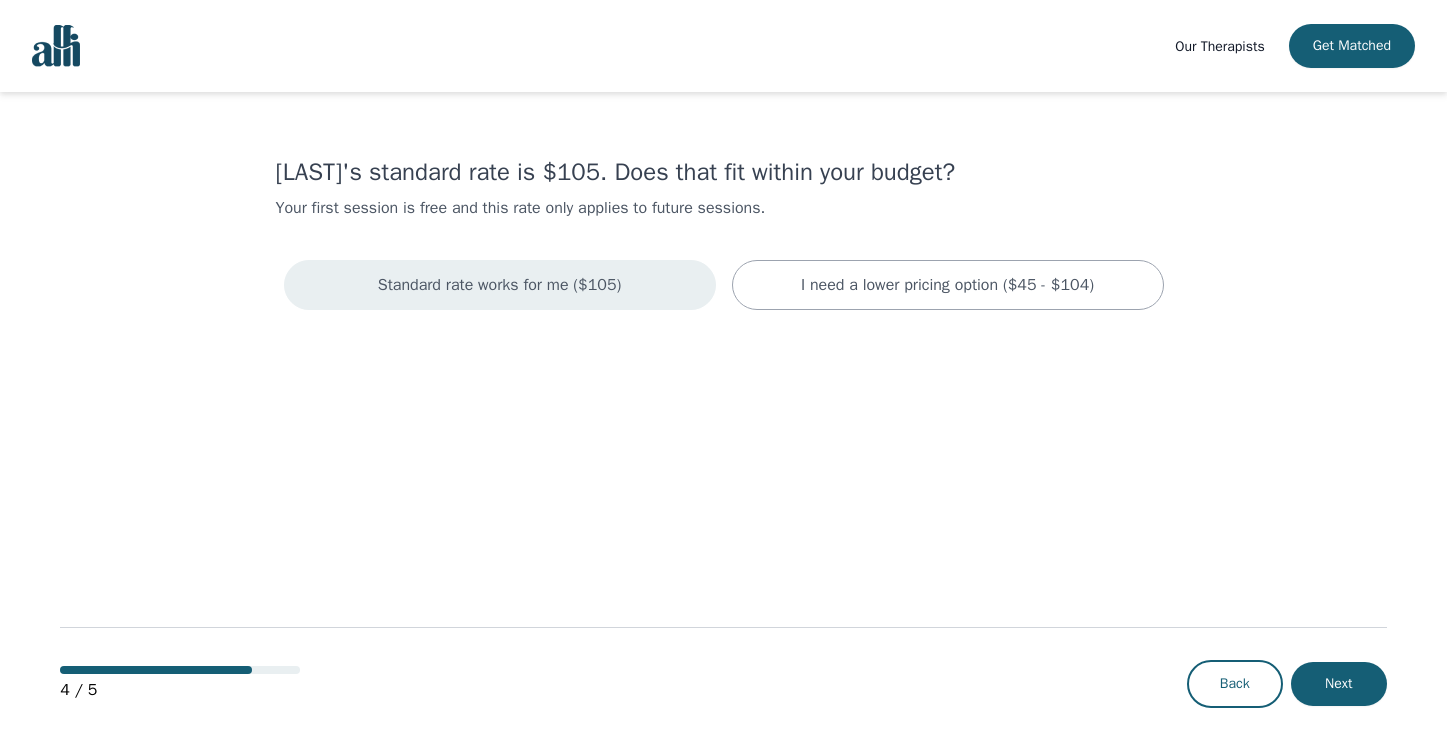 click on "Standard rate works for me ($105)" at bounding box center [500, 285] 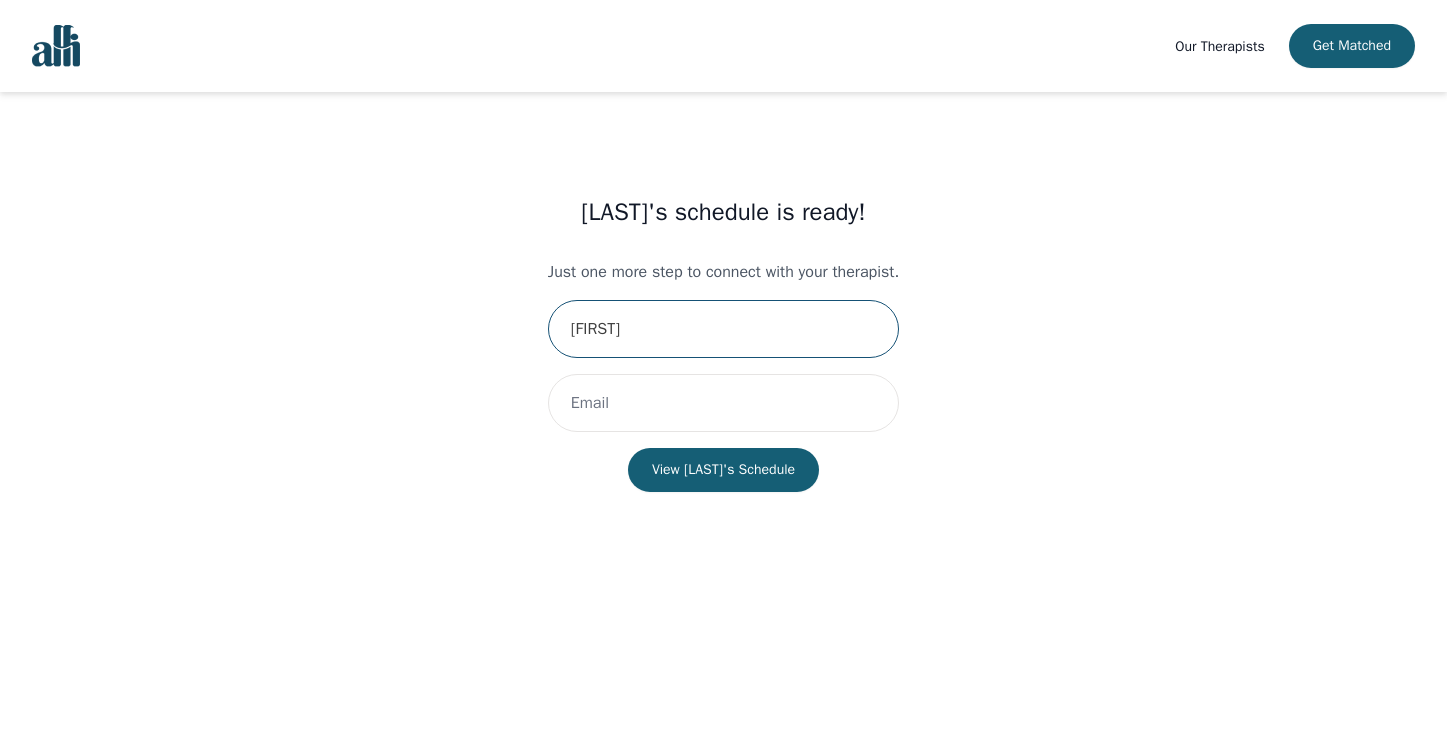 type on "[FIRST]" 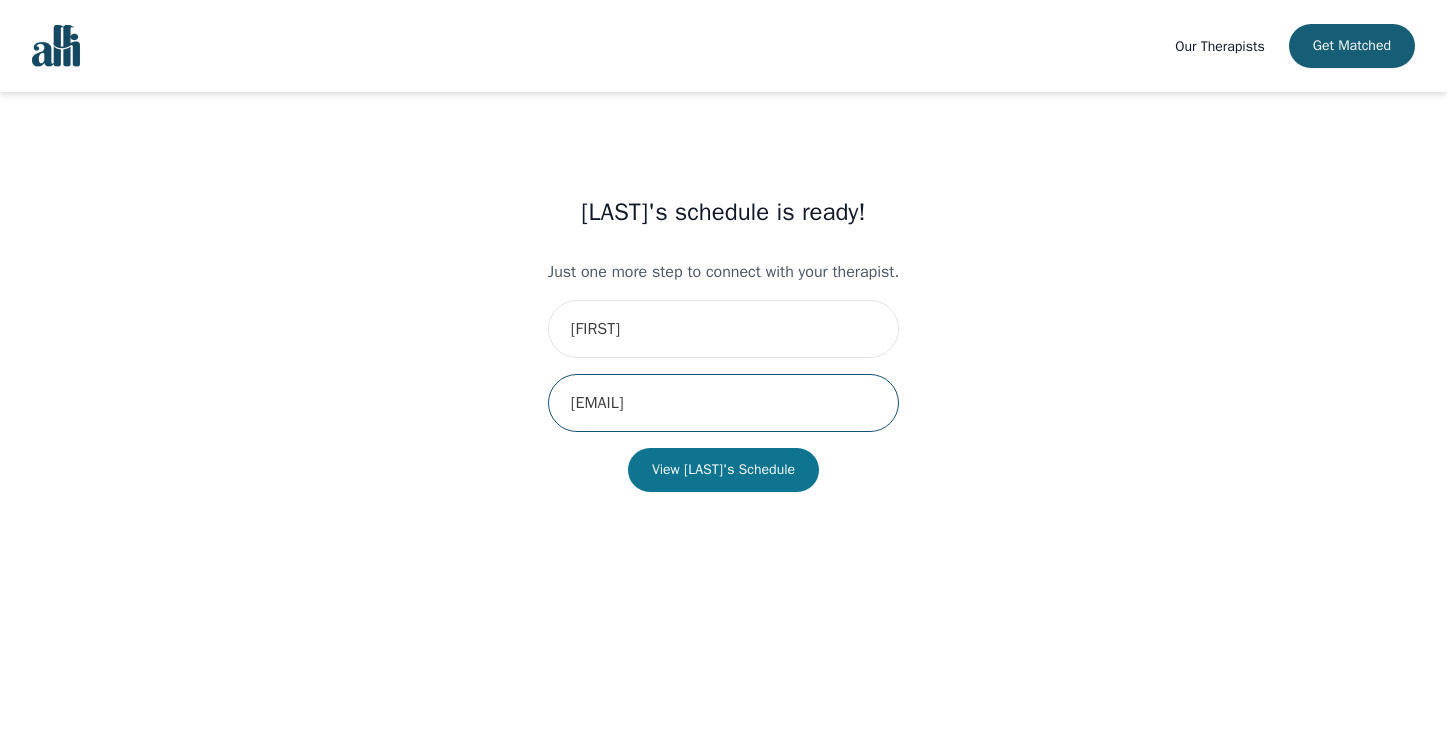 type on "[EMAIL]" 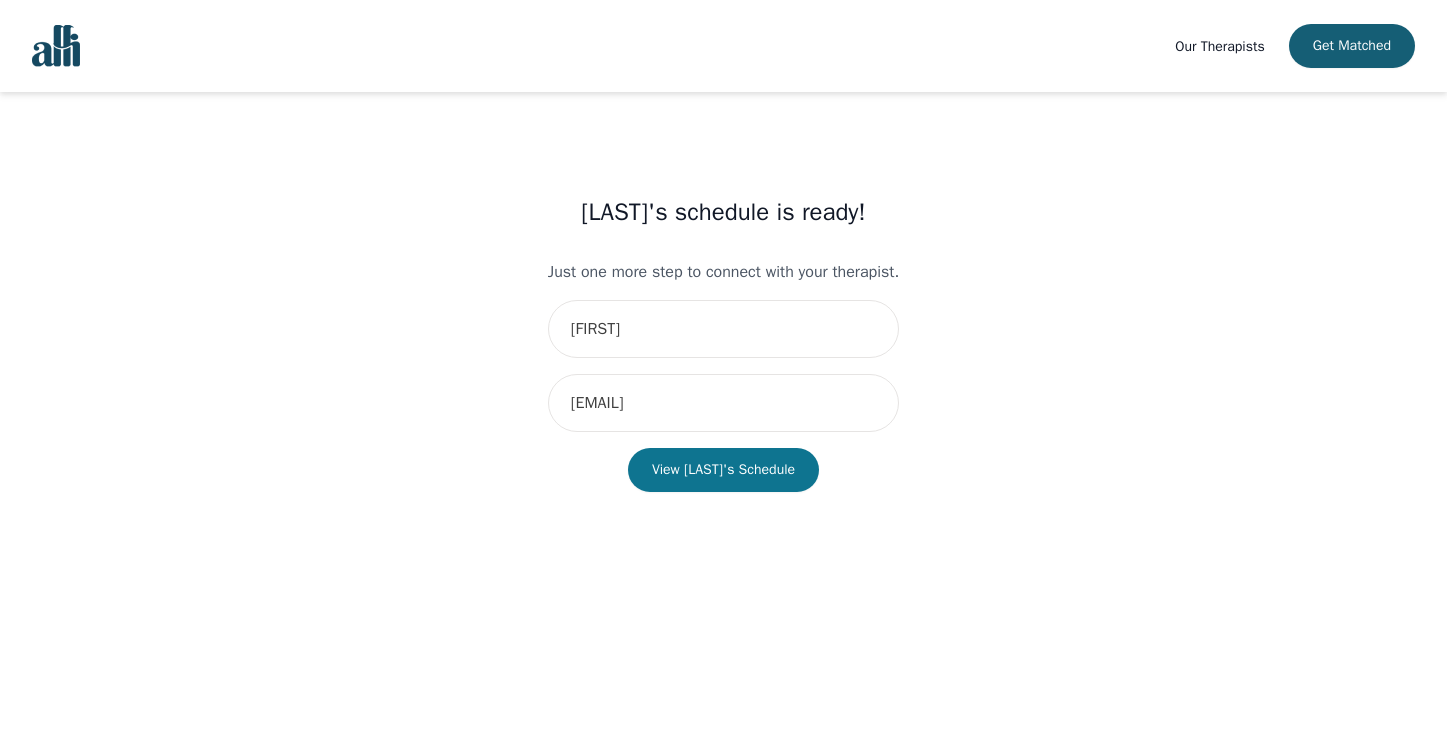 click on "View [LAST]'s Schedule" at bounding box center [723, 470] 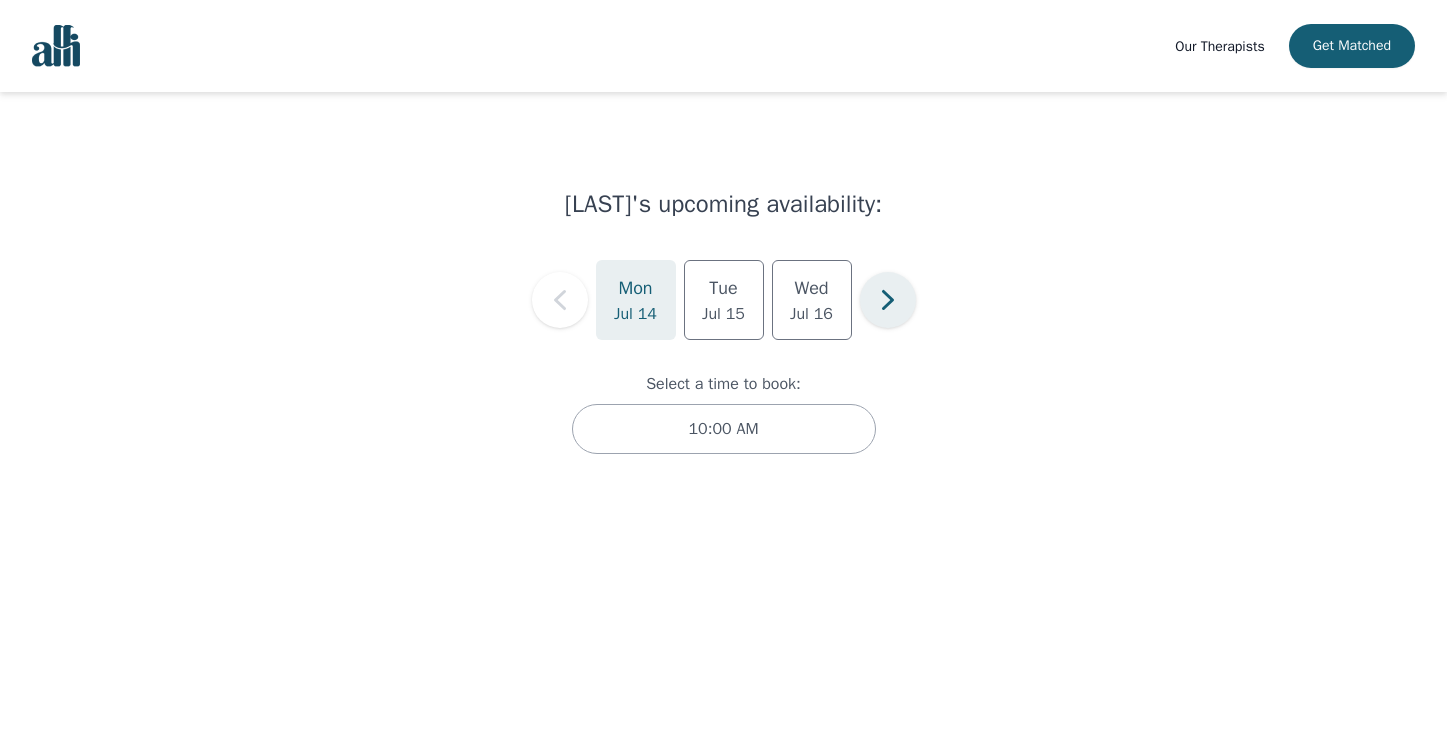 click at bounding box center (888, 300) 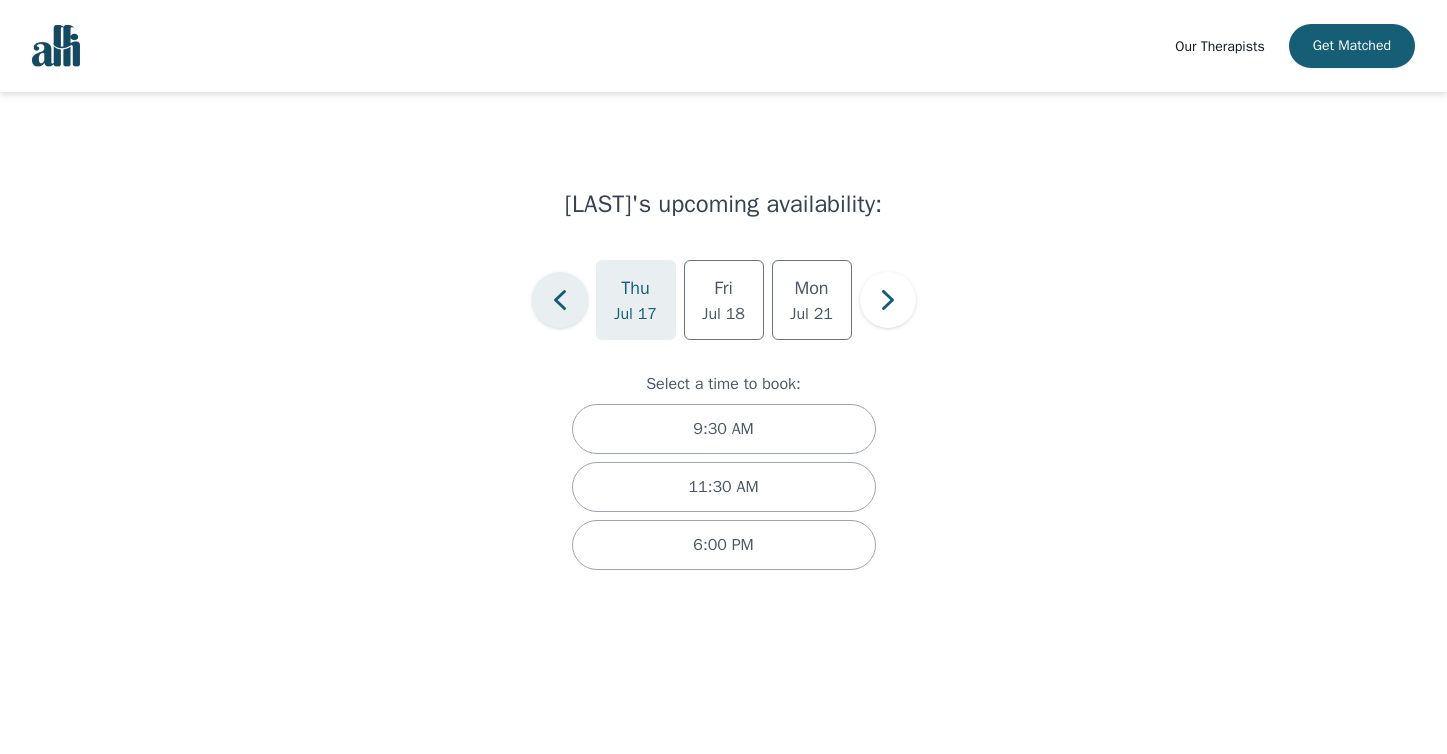 click at bounding box center [560, 300] 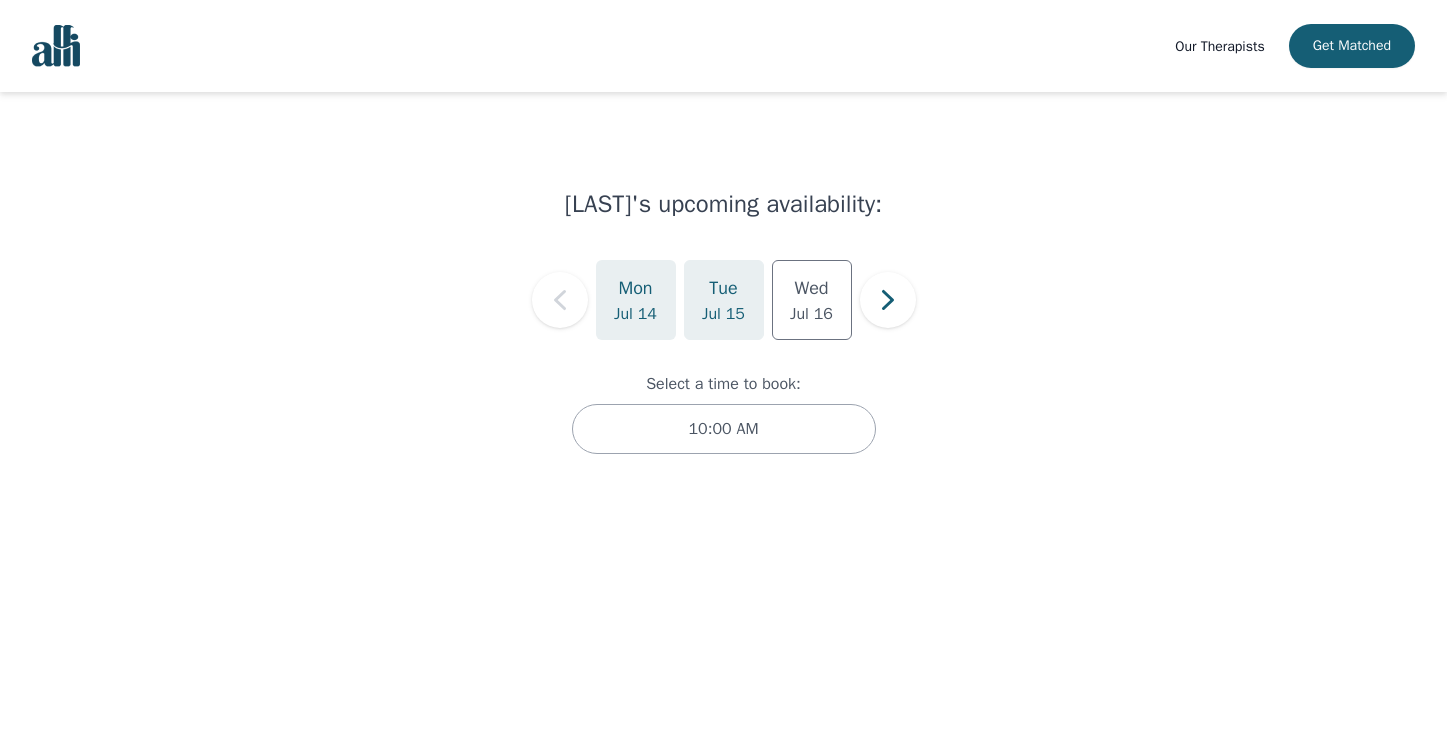 click on "Jul 15" at bounding box center [723, 314] 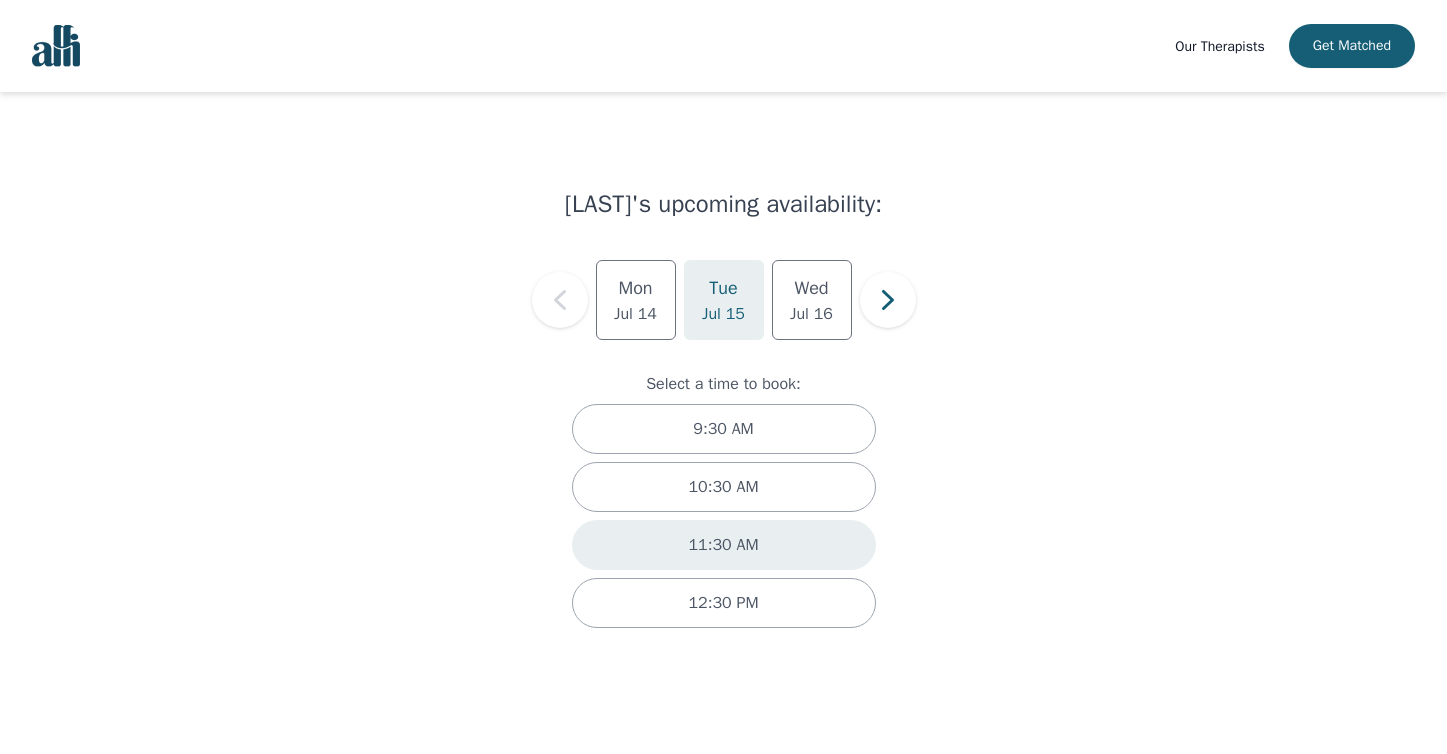 scroll, scrollTop: 0, scrollLeft: 0, axis: both 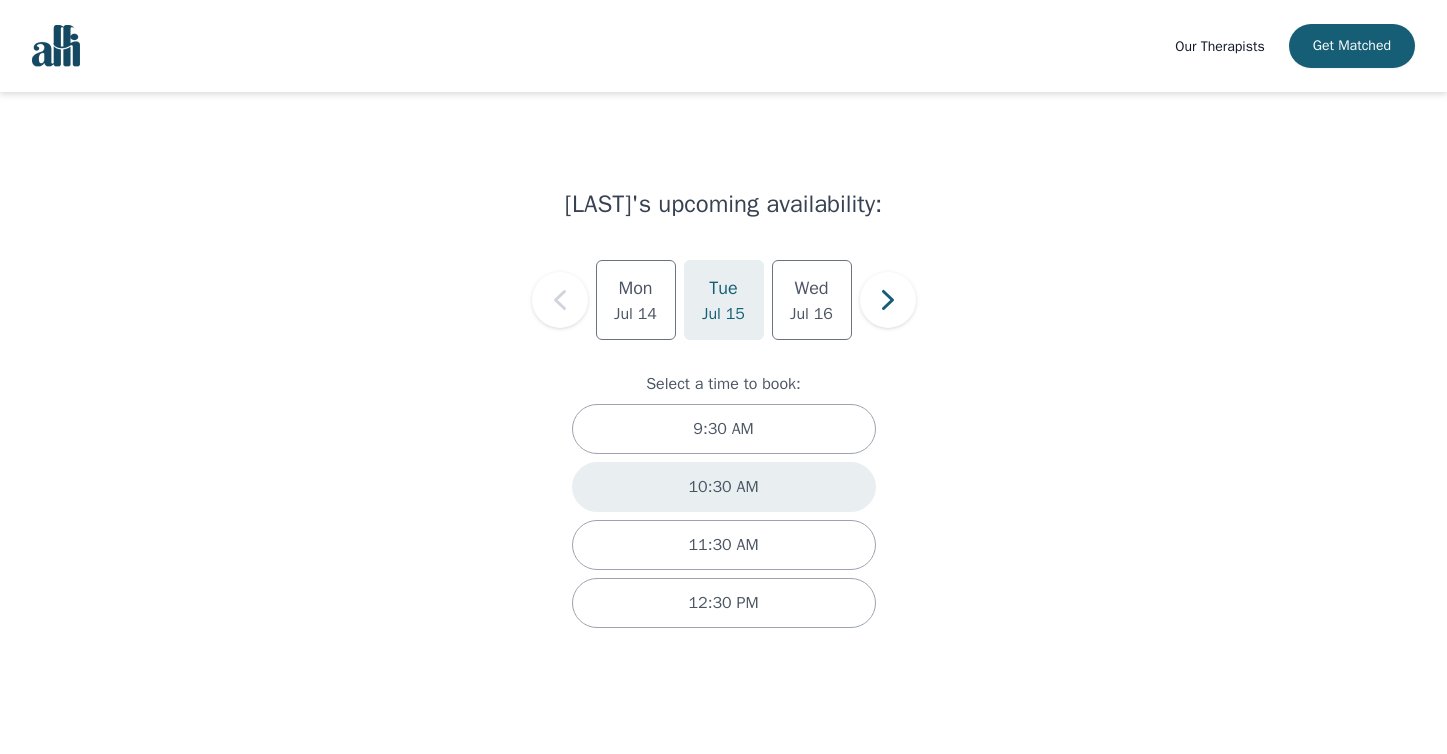 click on "10:30 AM" at bounding box center (723, 429) 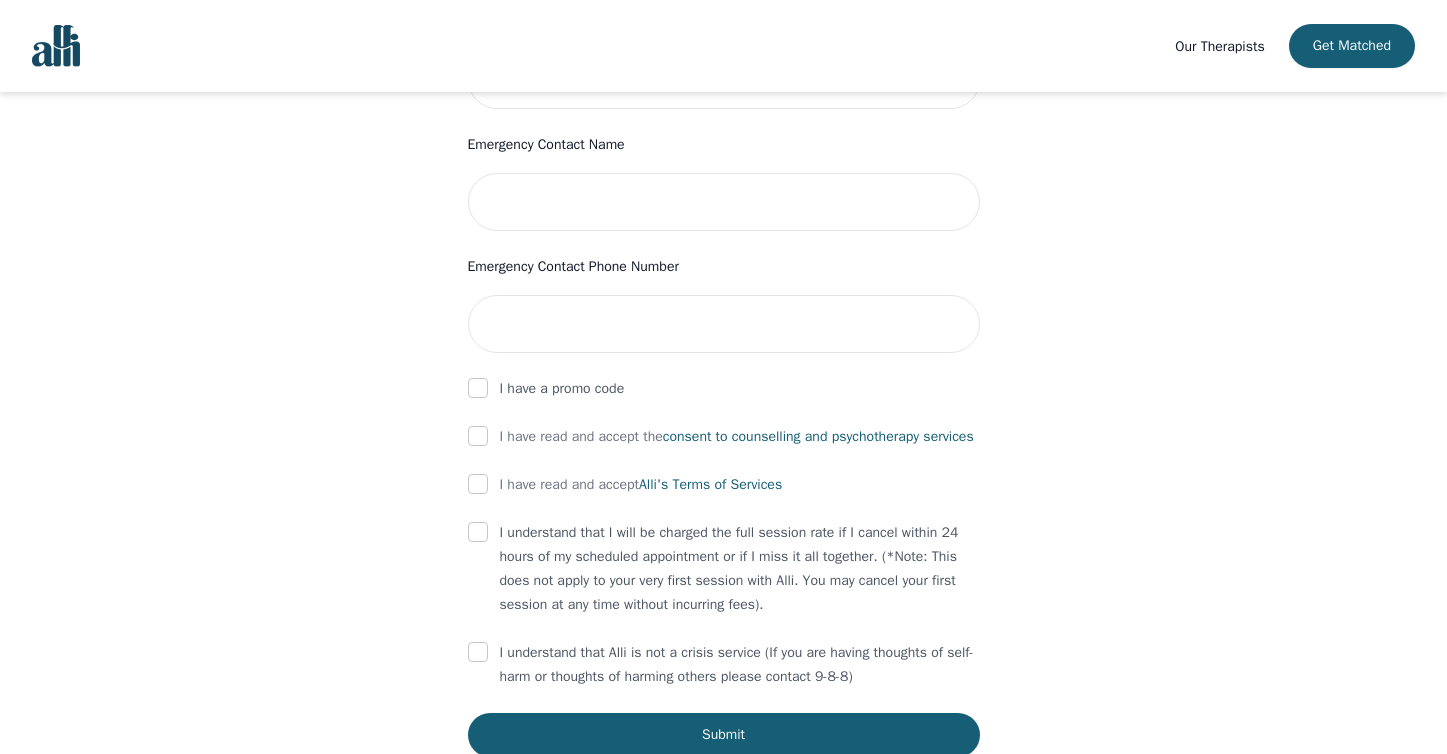 scroll, scrollTop: 958, scrollLeft: 0, axis: vertical 